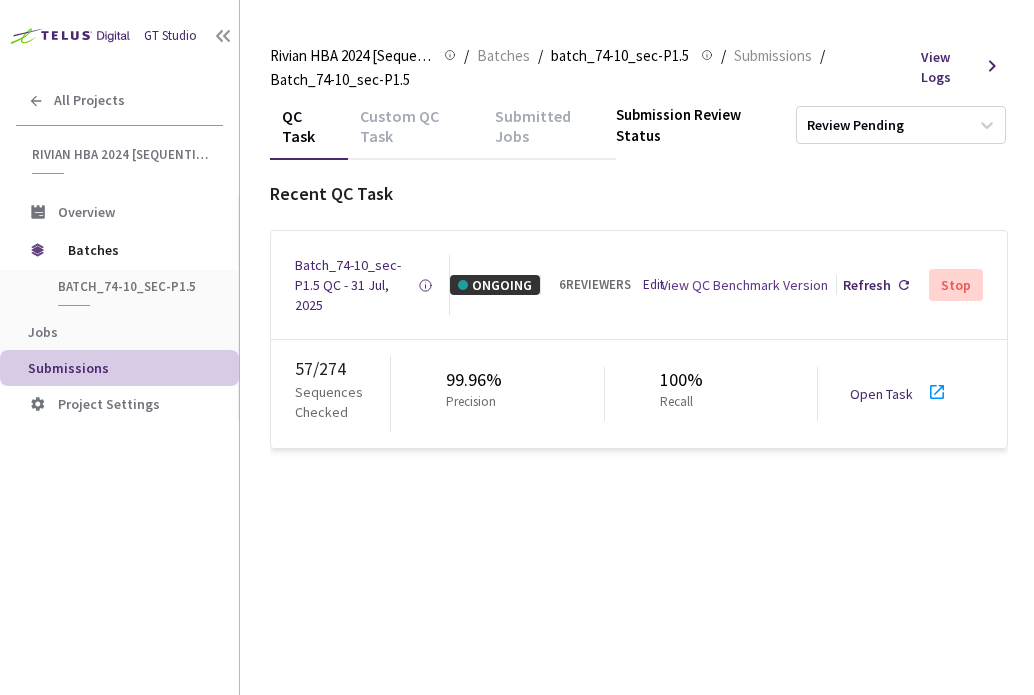 scroll, scrollTop: 0, scrollLeft: 0, axis: both 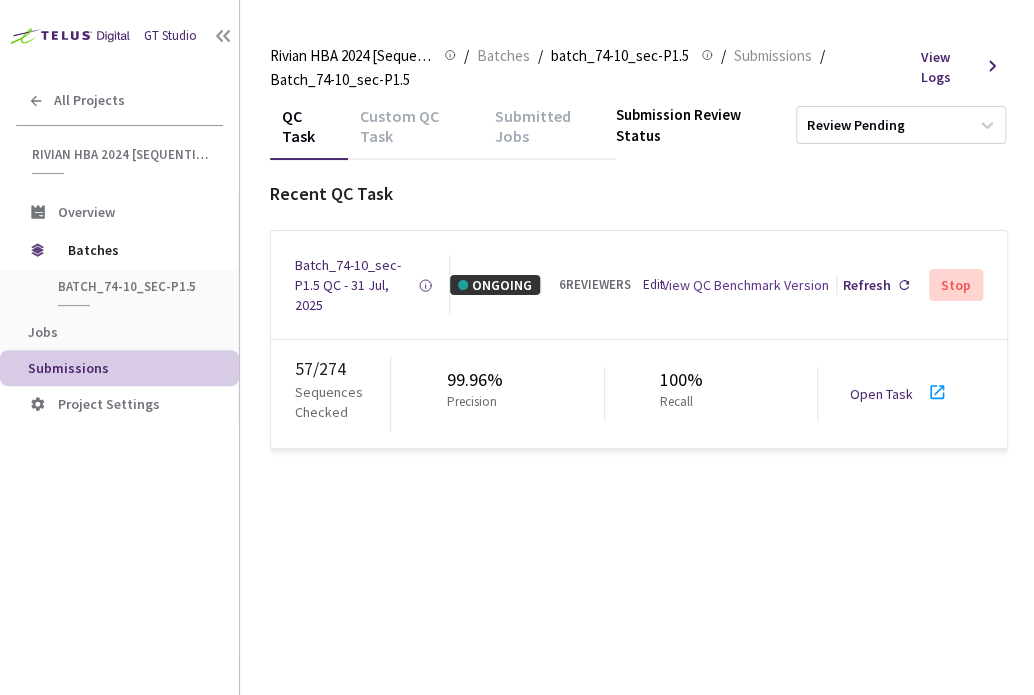 click on "Open Task" at bounding box center (881, 394) 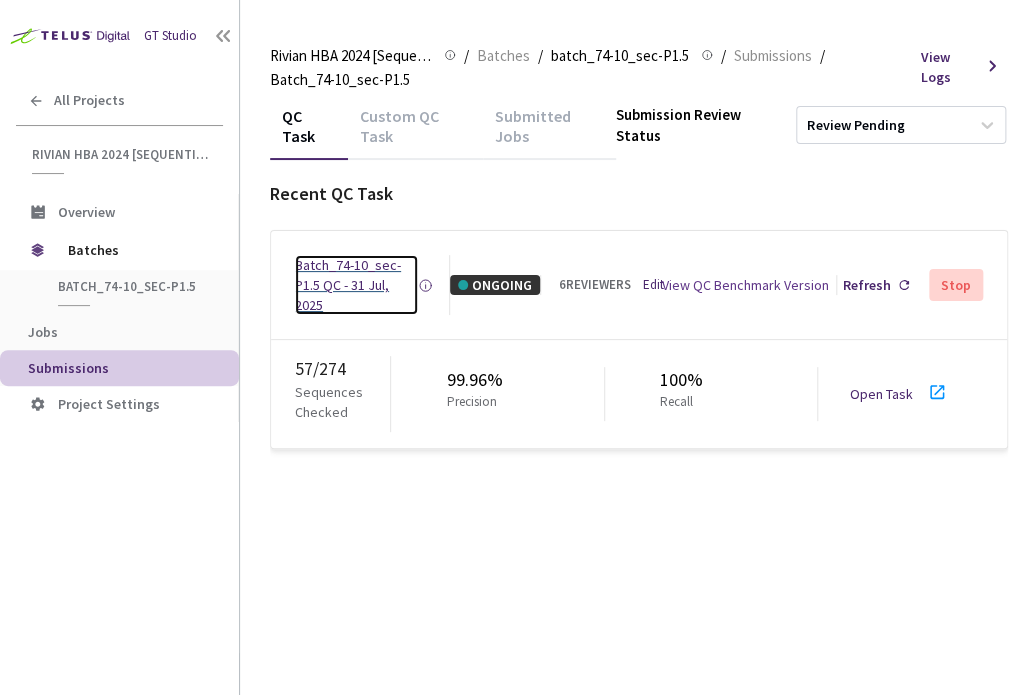click on "[BATCH_NAME] QC - [DAY] [MONTH], [YEAR]" at bounding box center [356, 285] 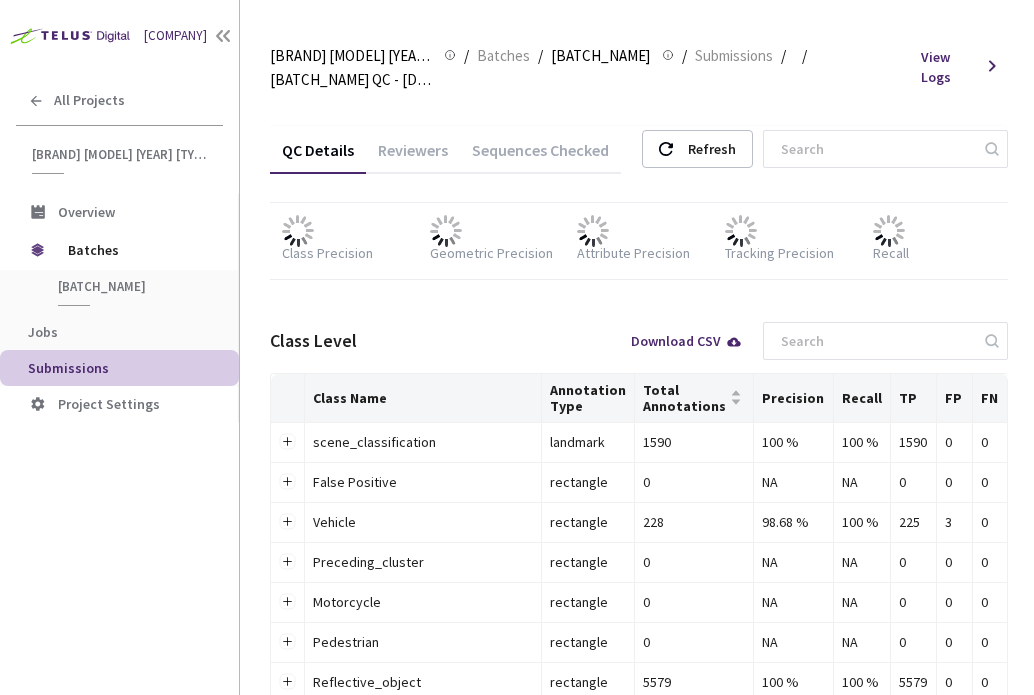 scroll, scrollTop: 0, scrollLeft: 0, axis: both 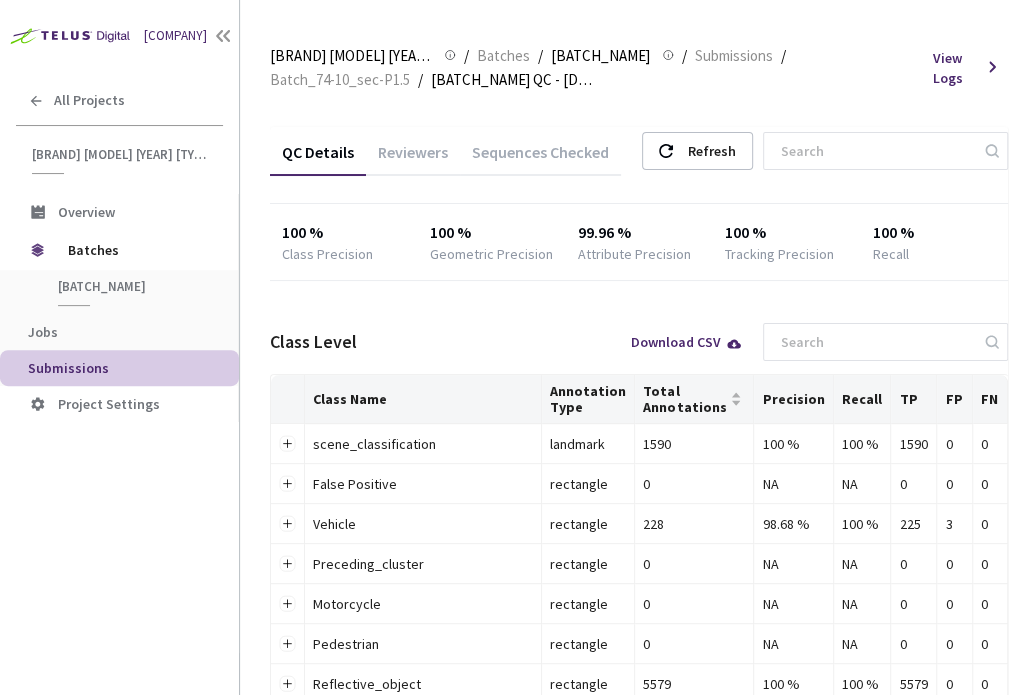 click on "Reviewers" at bounding box center [413, 159] 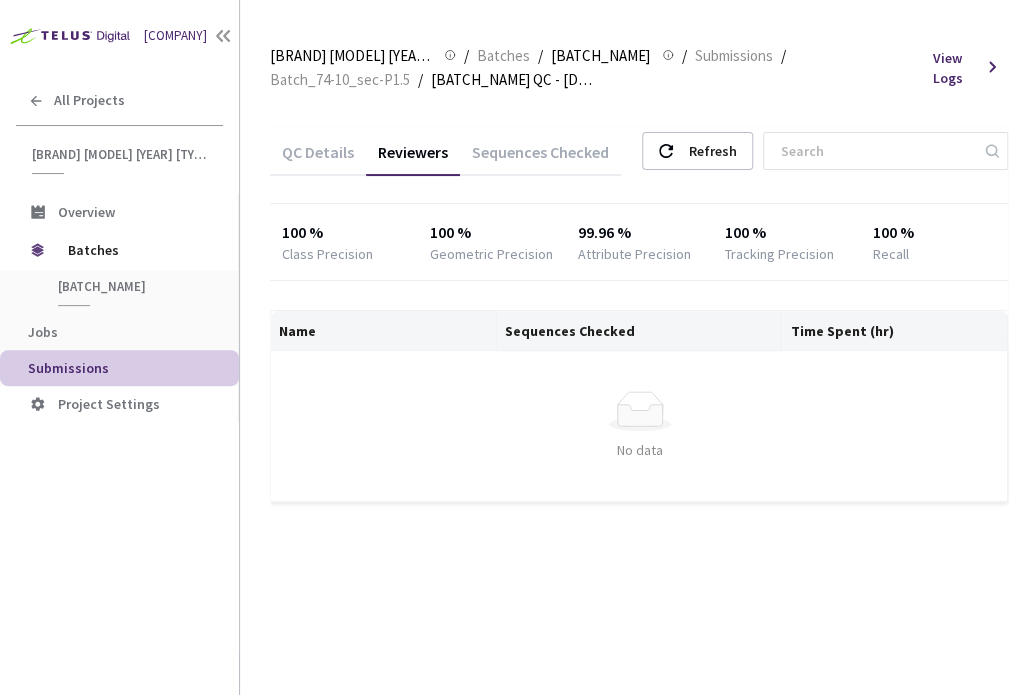 click on "Sequences Checked" at bounding box center (540, 159) 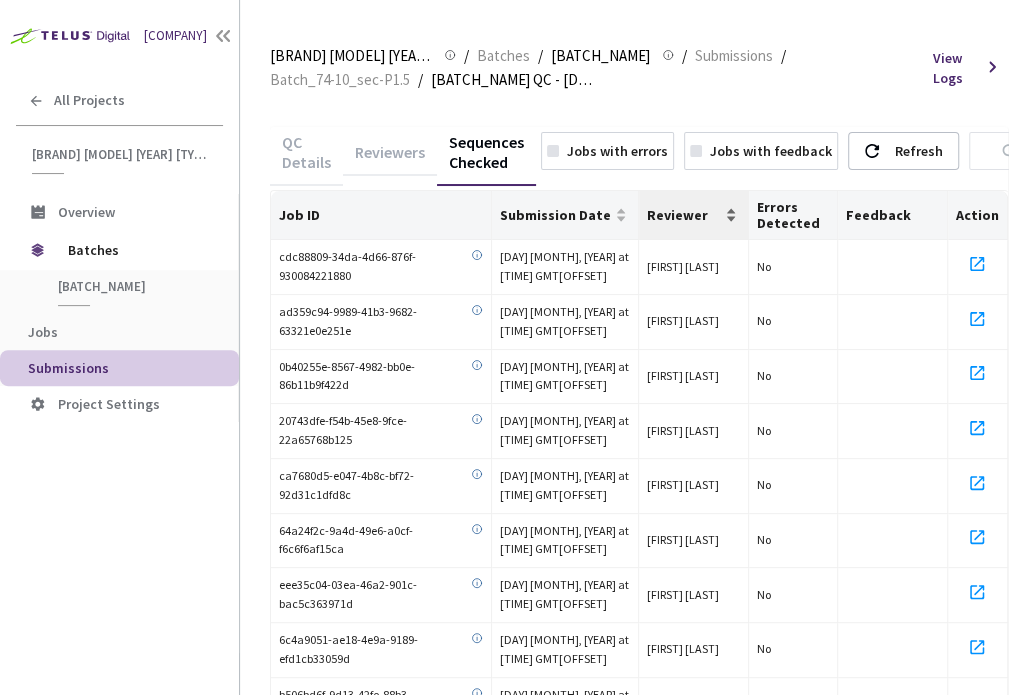 click on "Reviewer" at bounding box center [684, 215] 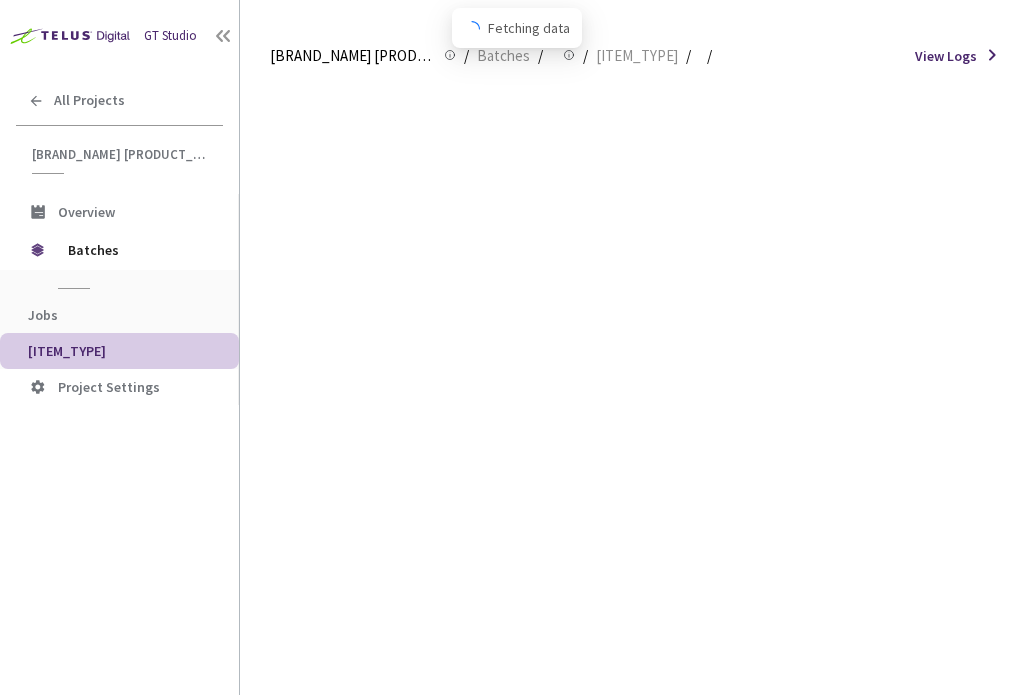 scroll, scrollTop: 0, scrollLeft: 0, axis: both 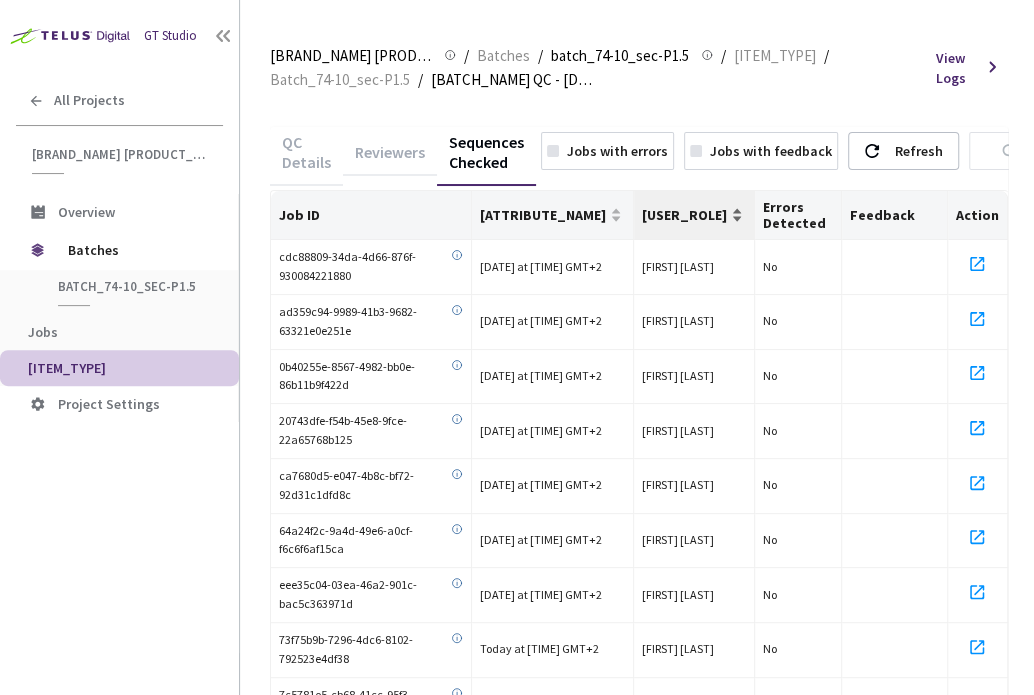 click on "Reviewer" at bounding box center (684, 215) 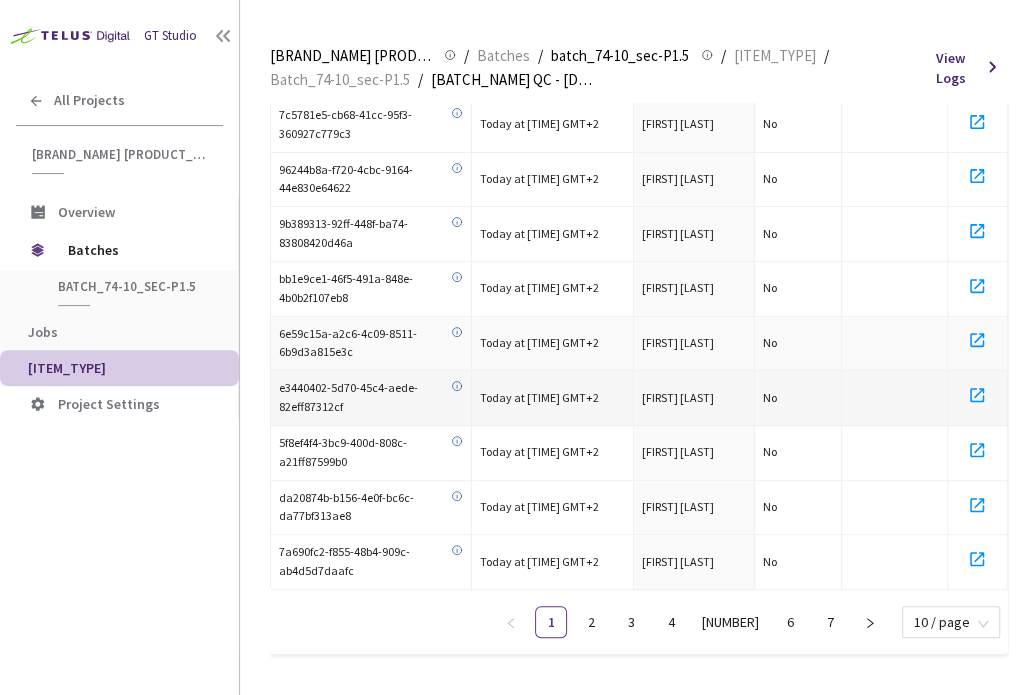 scroll, scrollTop: 200, scrollLeft: 0, axis: vertical 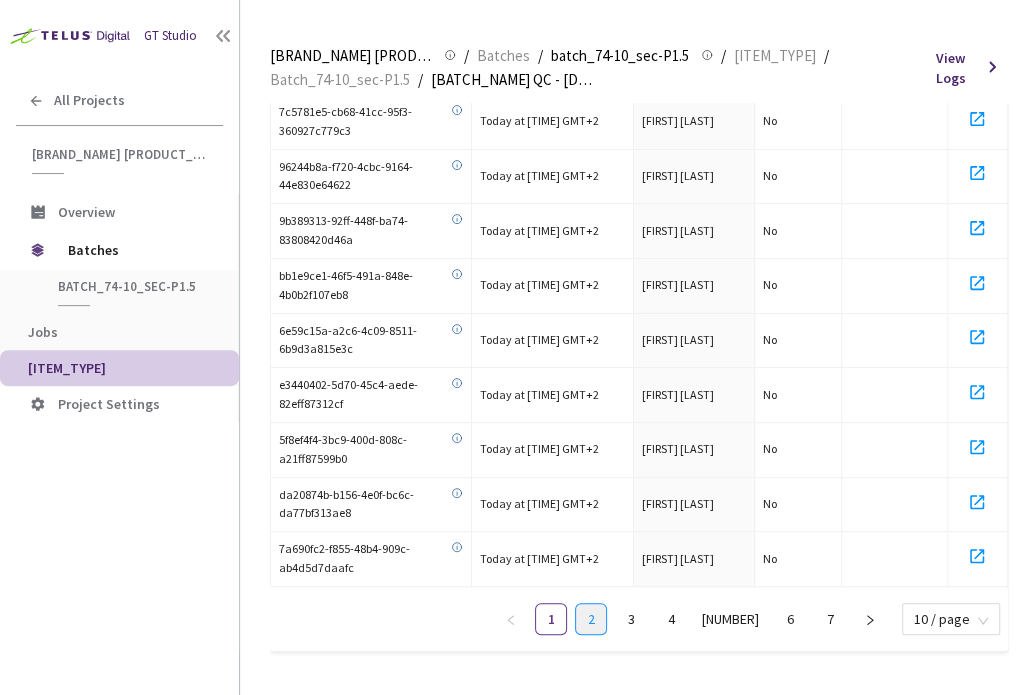 click on "2" at bounding box center (591, 619) 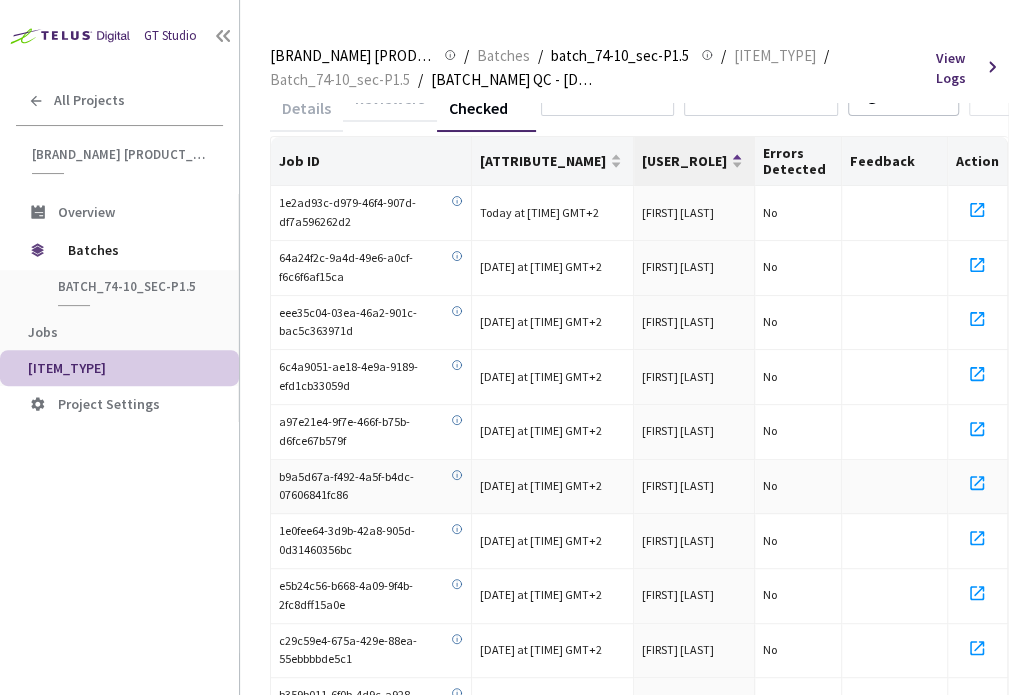 scroll, scrollTop: 0, scrollLeft: 0, axis: both 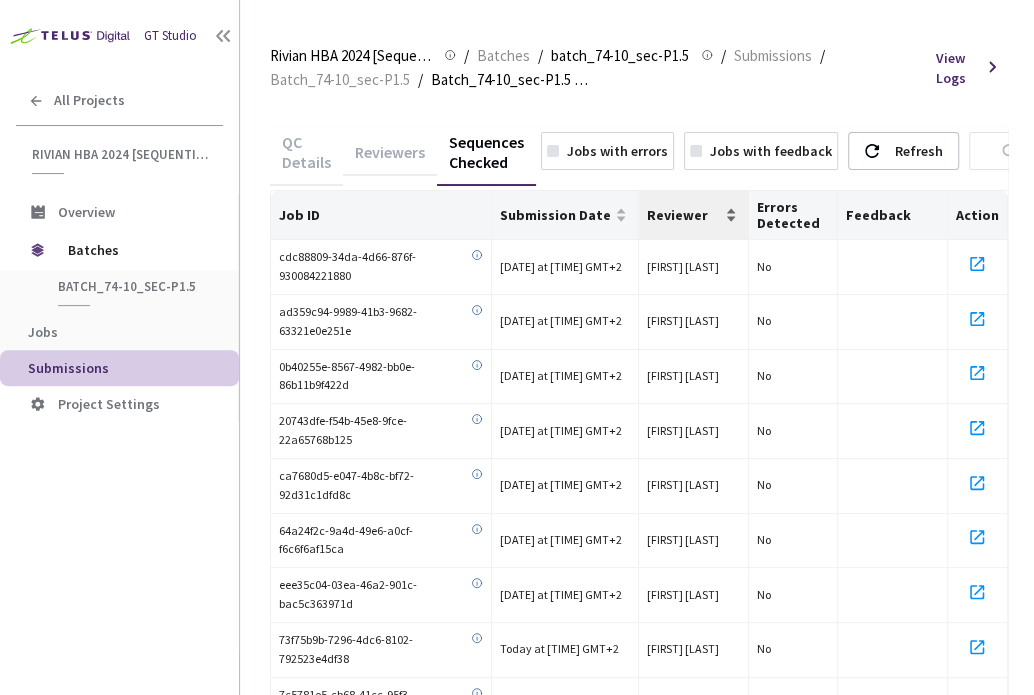 click on "Reviewer" at bounding box center (684, 215) 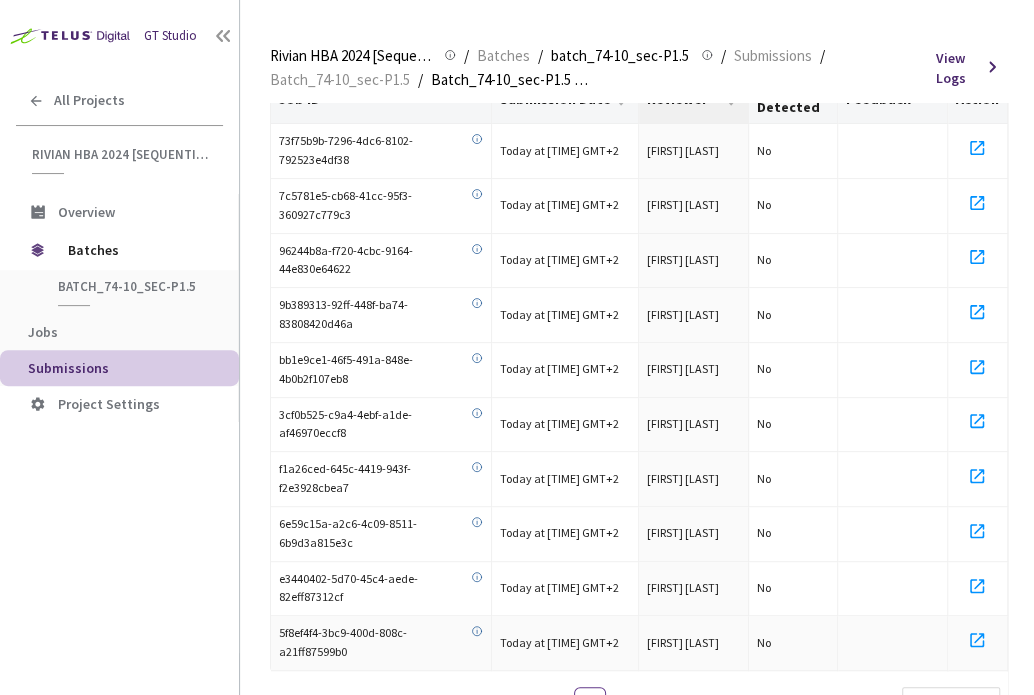 scroll, scrollTop: 216, scrollLeft: 0, axis: vertical 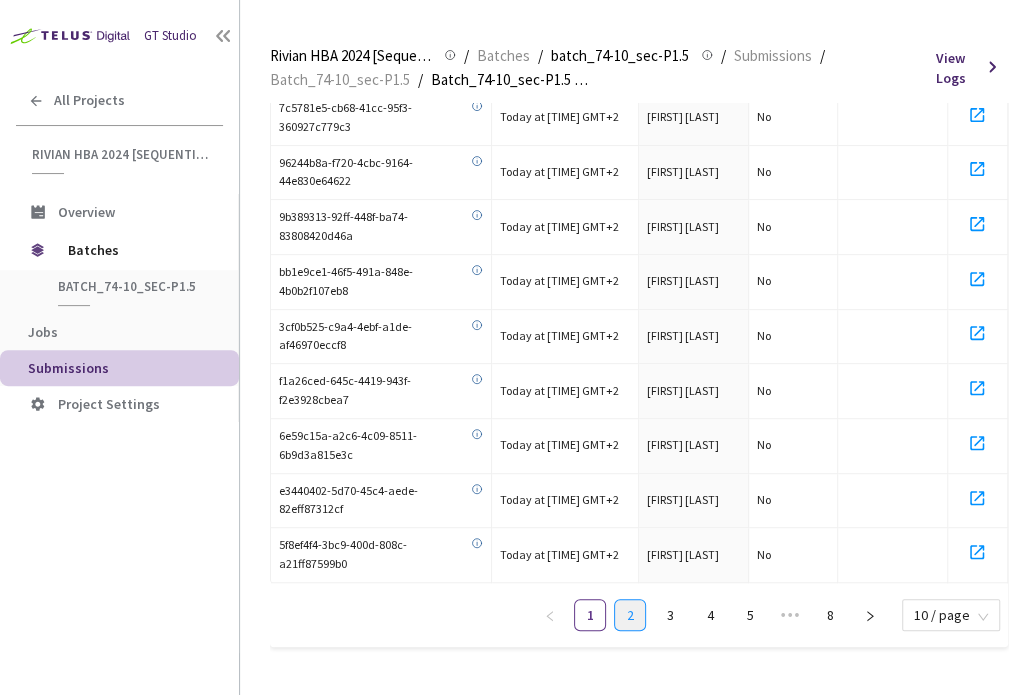 click on "2" at bounding box center [630, 615] 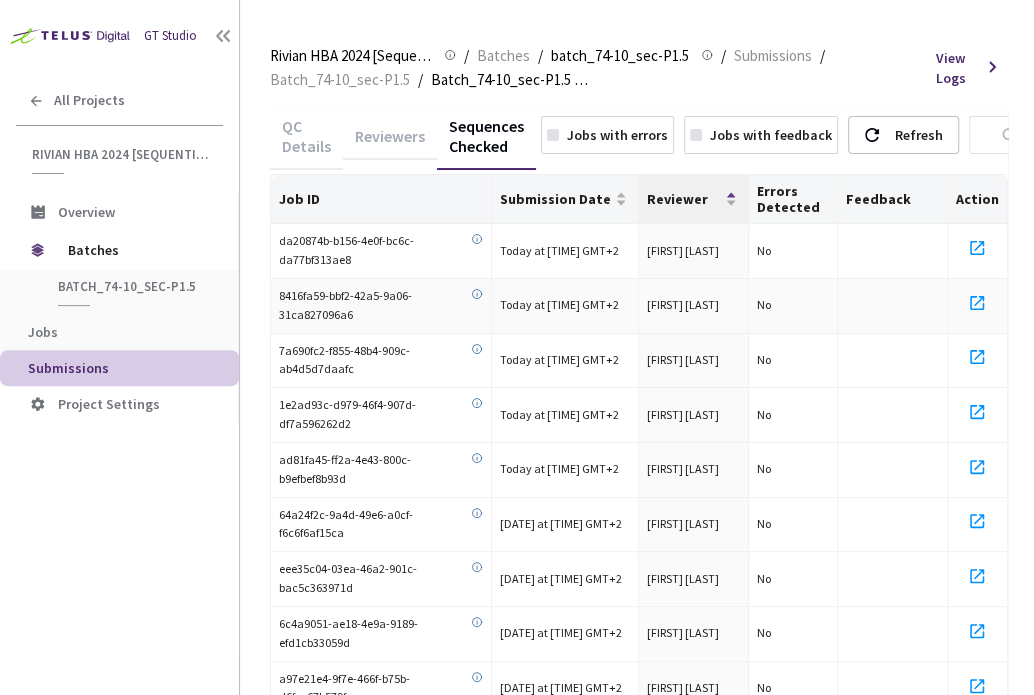 scroll, scrollTop: 0, scrollLeft: 0, axis: both 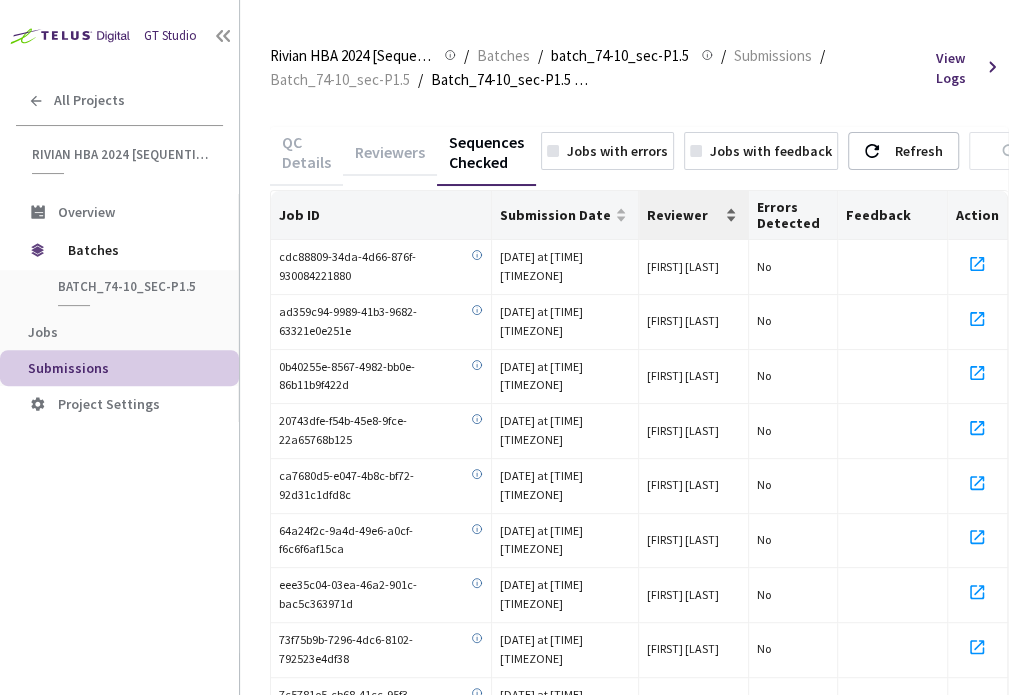 click on "Reviewer" at bounding box center [693, 215] 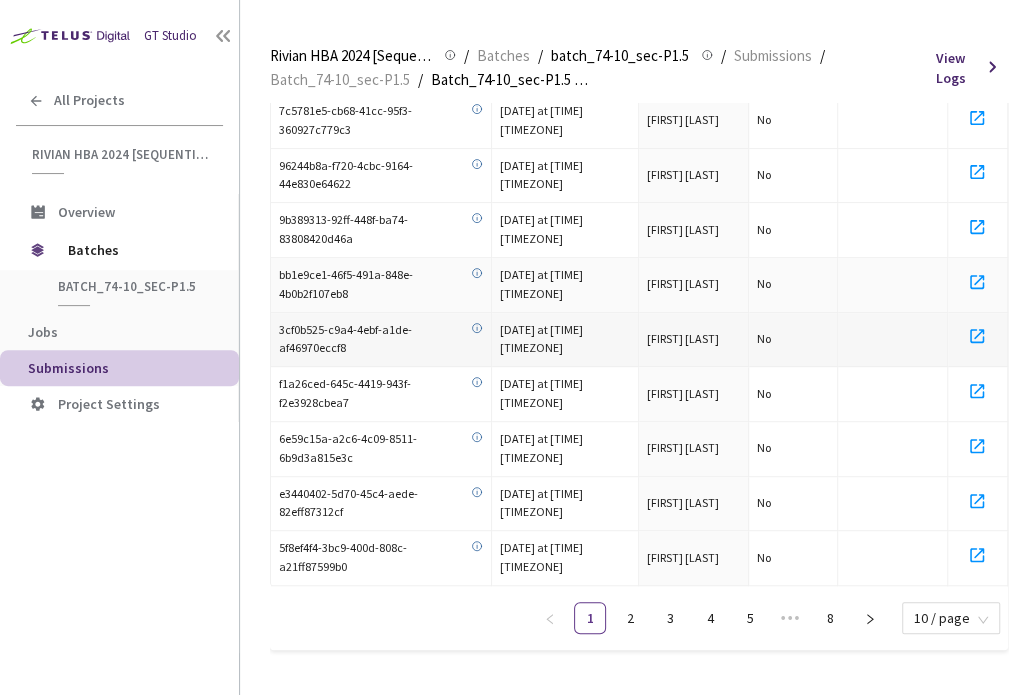 scroll, scrollTop: 216, scrollLeft: 0, axis: vertical 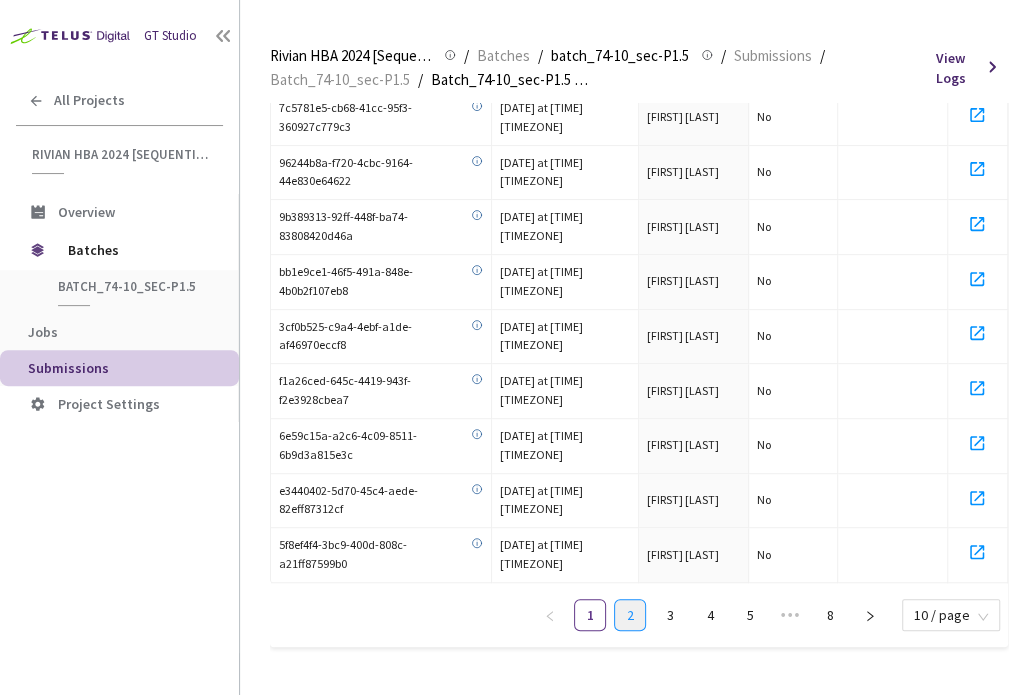 click on "2" at bounding box center [630, 615] 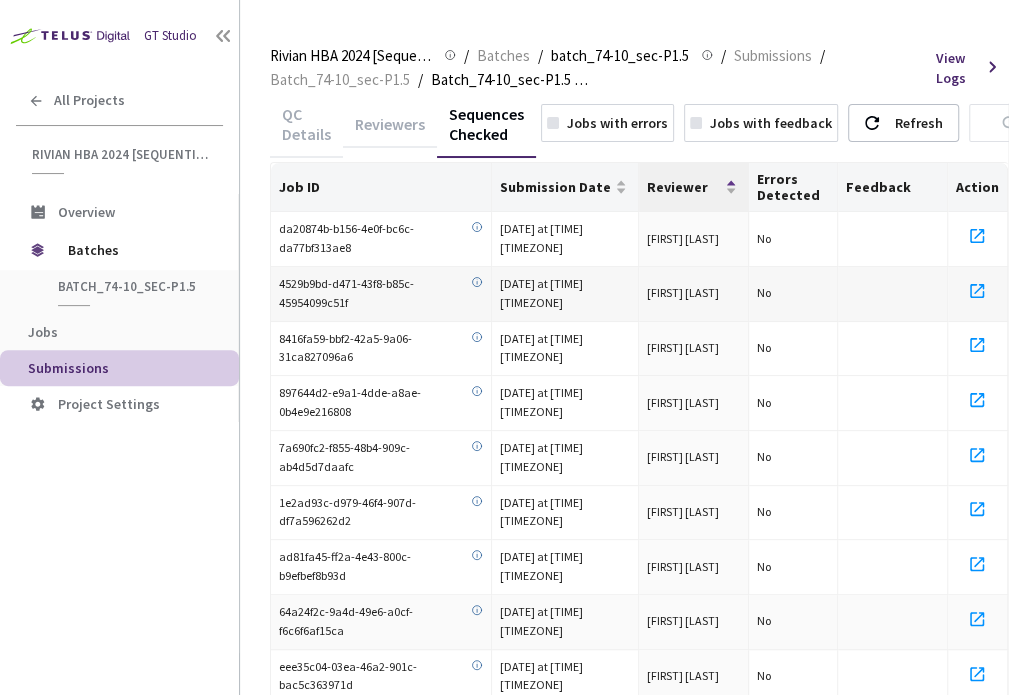 scroll, scrollTop: 0, scrollLeft: 0, axis: both 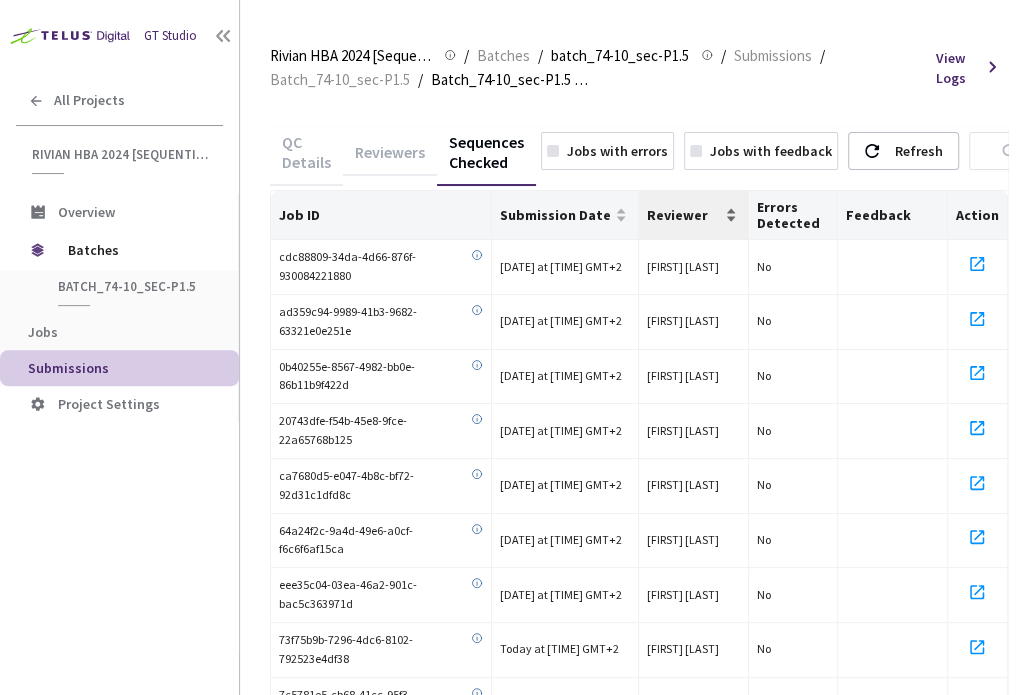 click on "Reviewer" at bounding box center (684, 215) 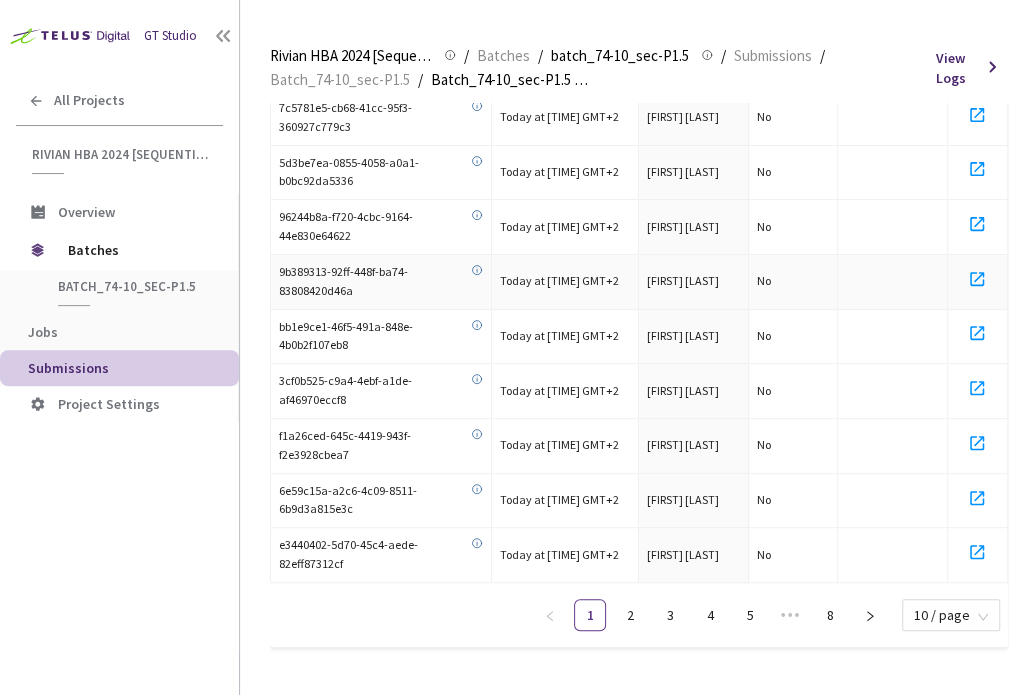 scroll, scrollTop: 216, scrollLeft: 0, axis: vertical 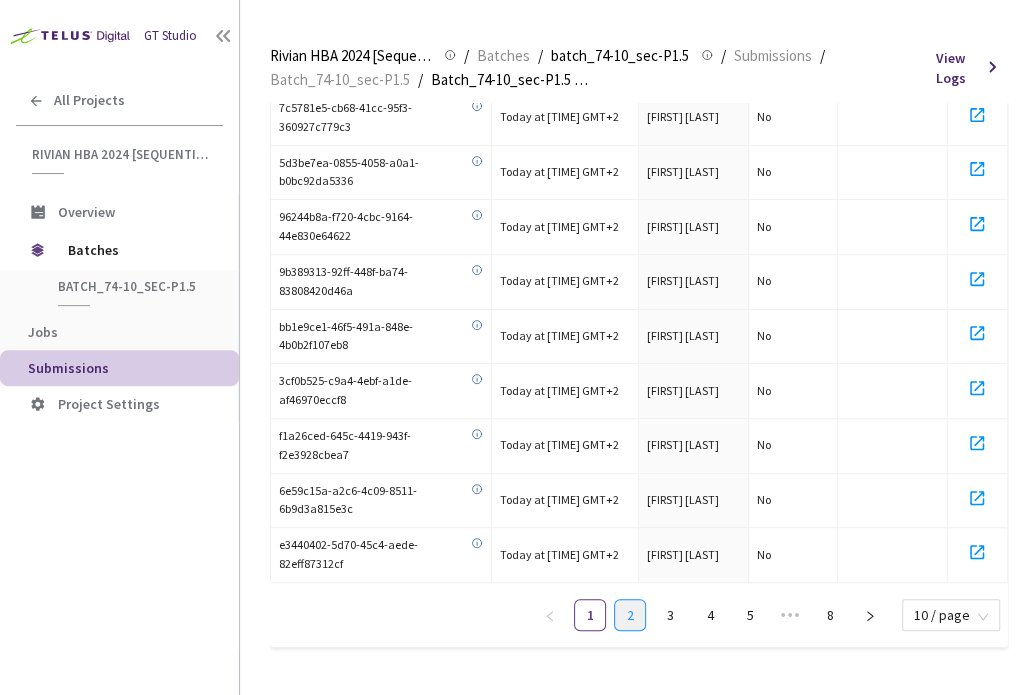 click on "2" at bounding box center (630, 615) 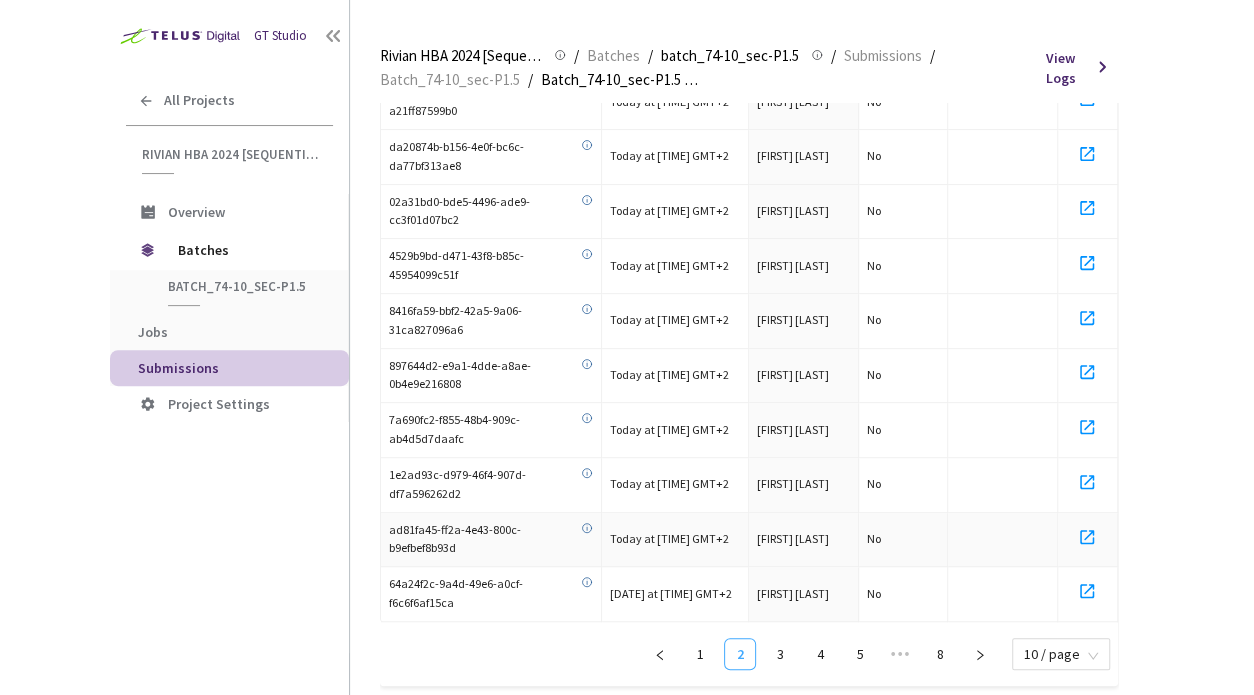 scroll, scrollTop: 200, scrollLeft: 0, axis: vertical 